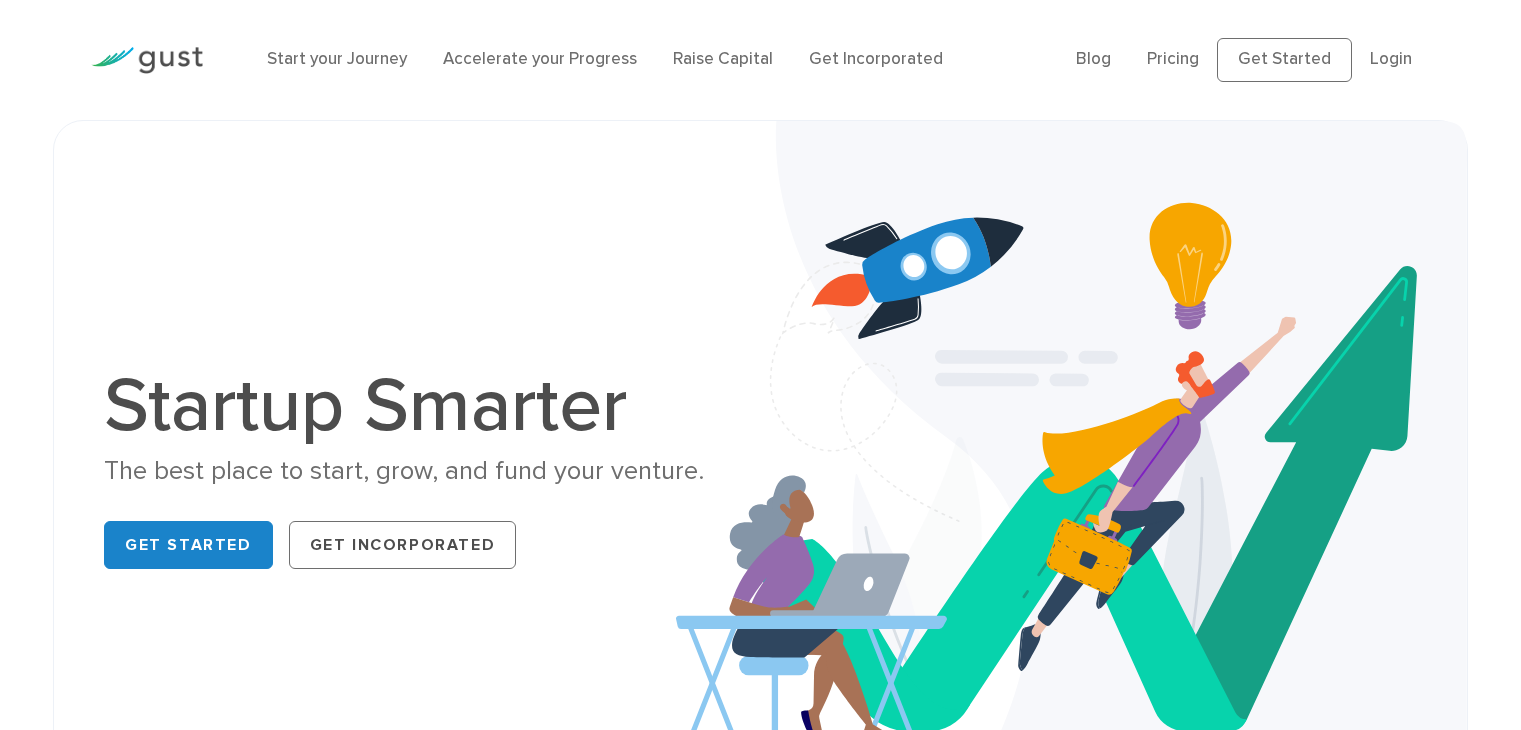 scroll, scrollTop: 0, scrollLeft: 0, axis: both 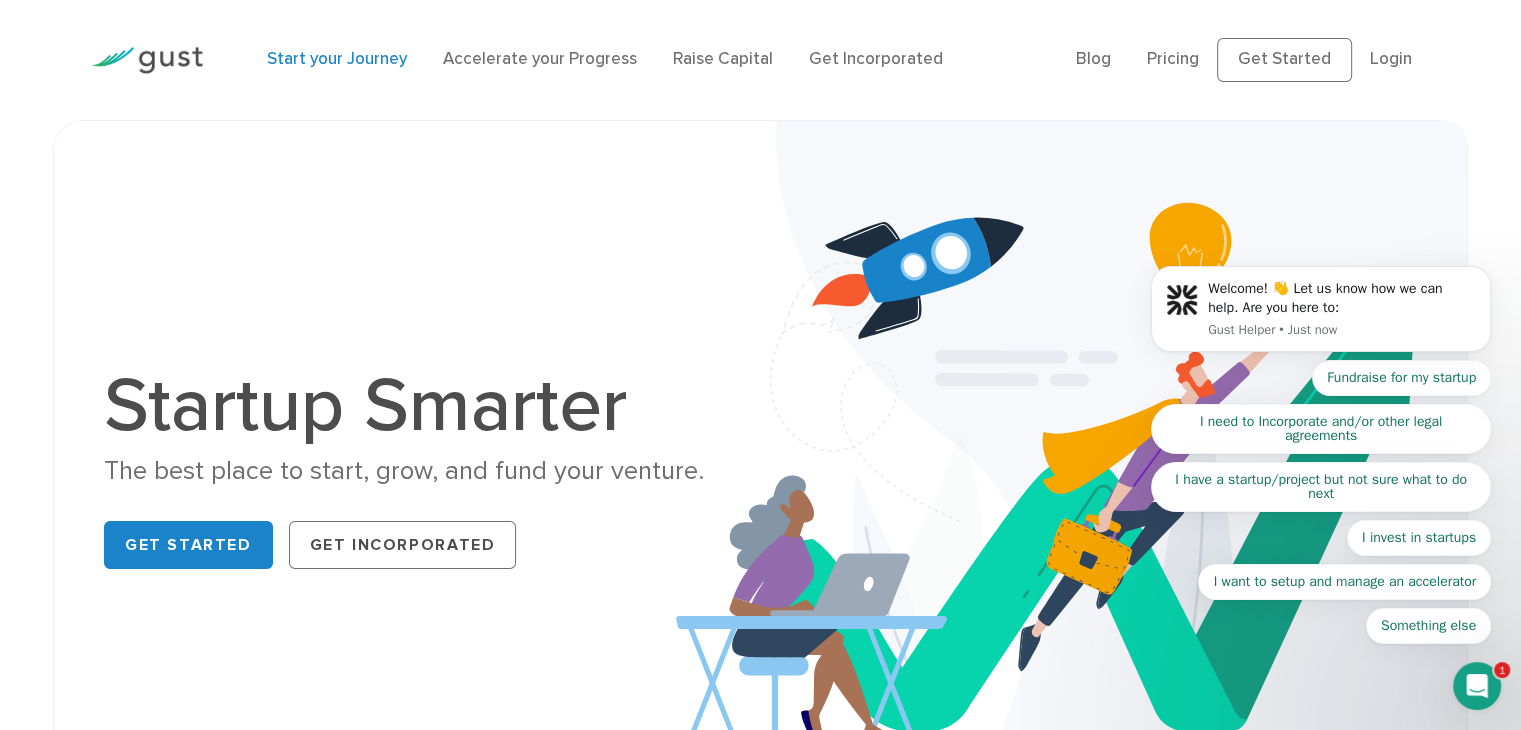 click on "Start your Journey" at bounding box center [337, 59] 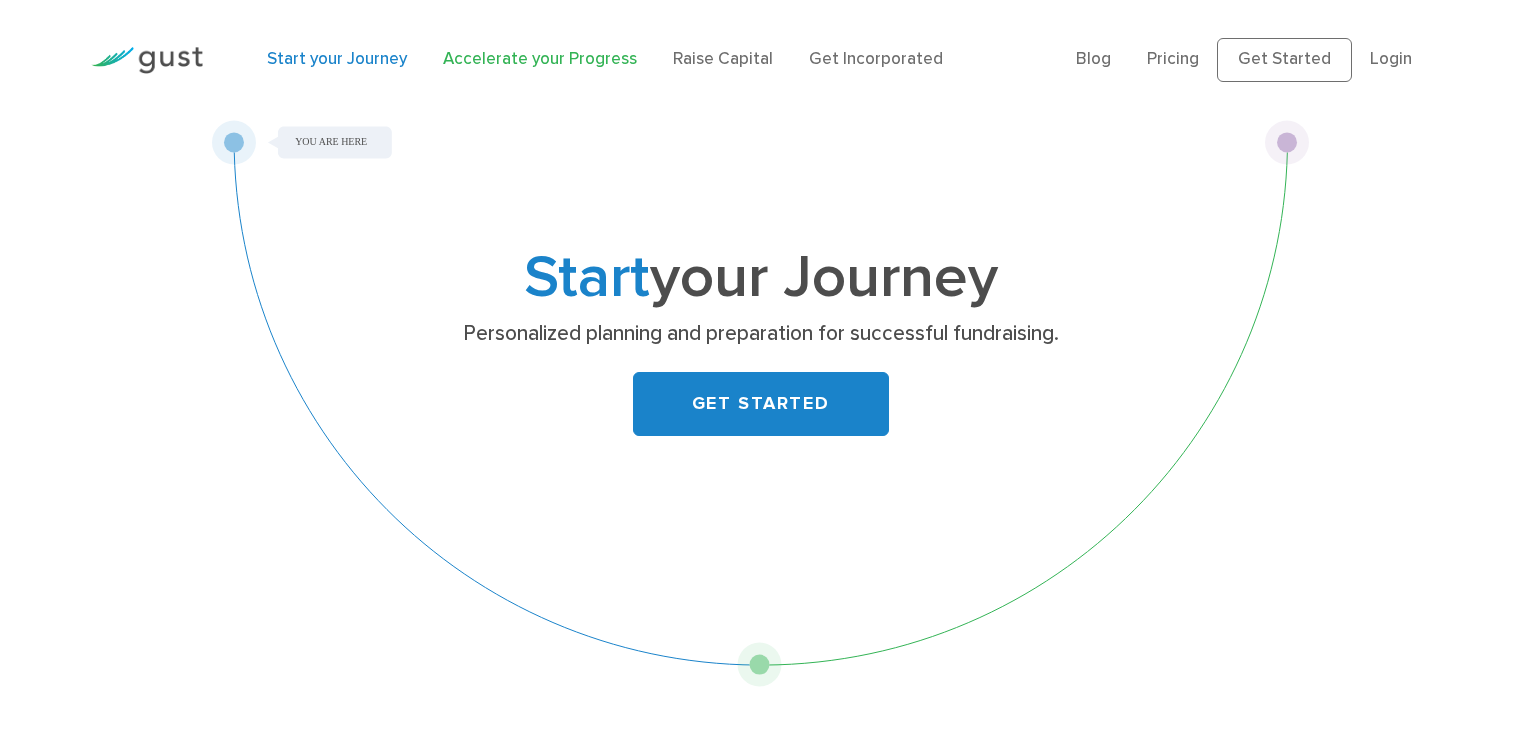 scroll, scrollTop: 0, scrollLeft: 0, axis: both 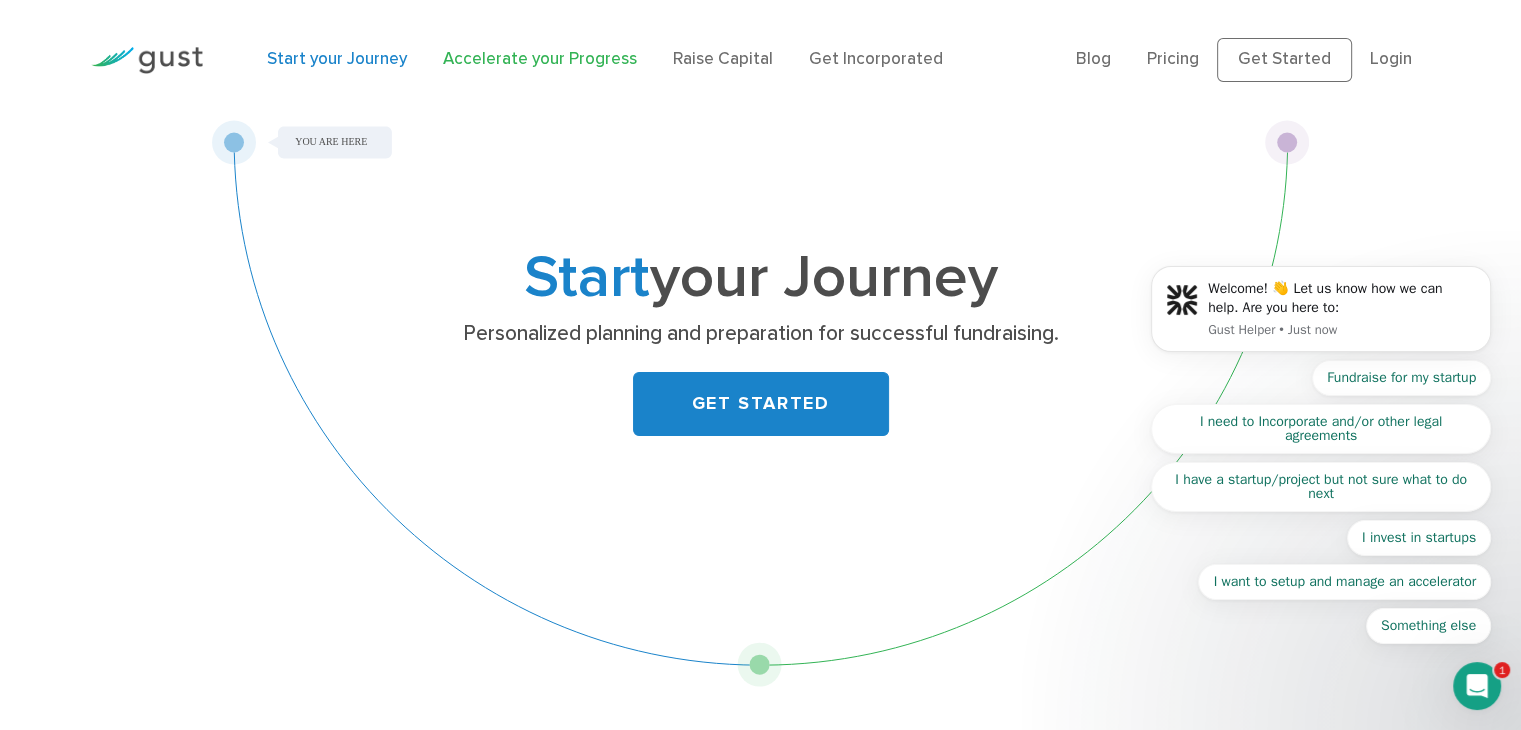 click on "Accelerate your Progress" at bounding box center [540, 59] 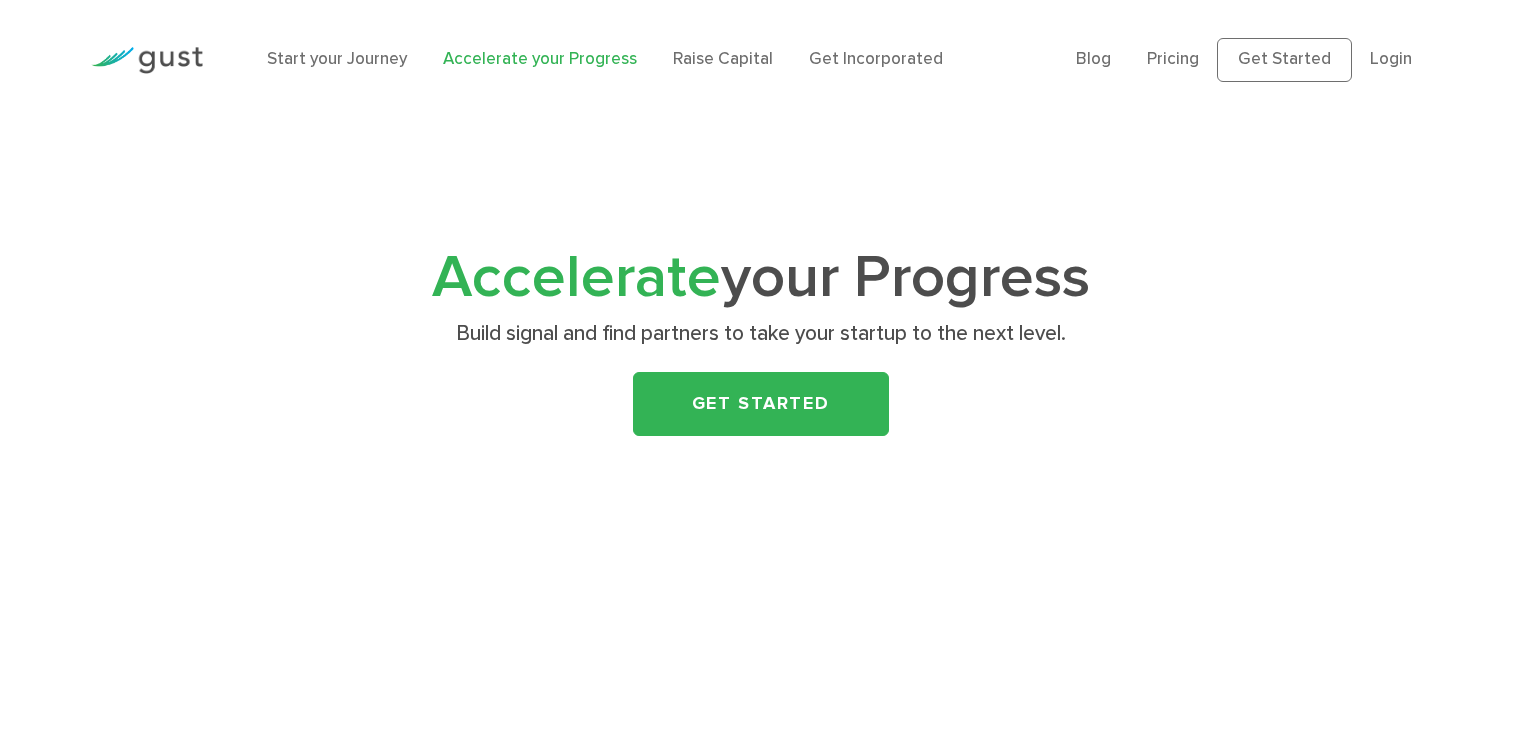 scroll, scrollTop: 0, scrollLeft: 0, axis: both 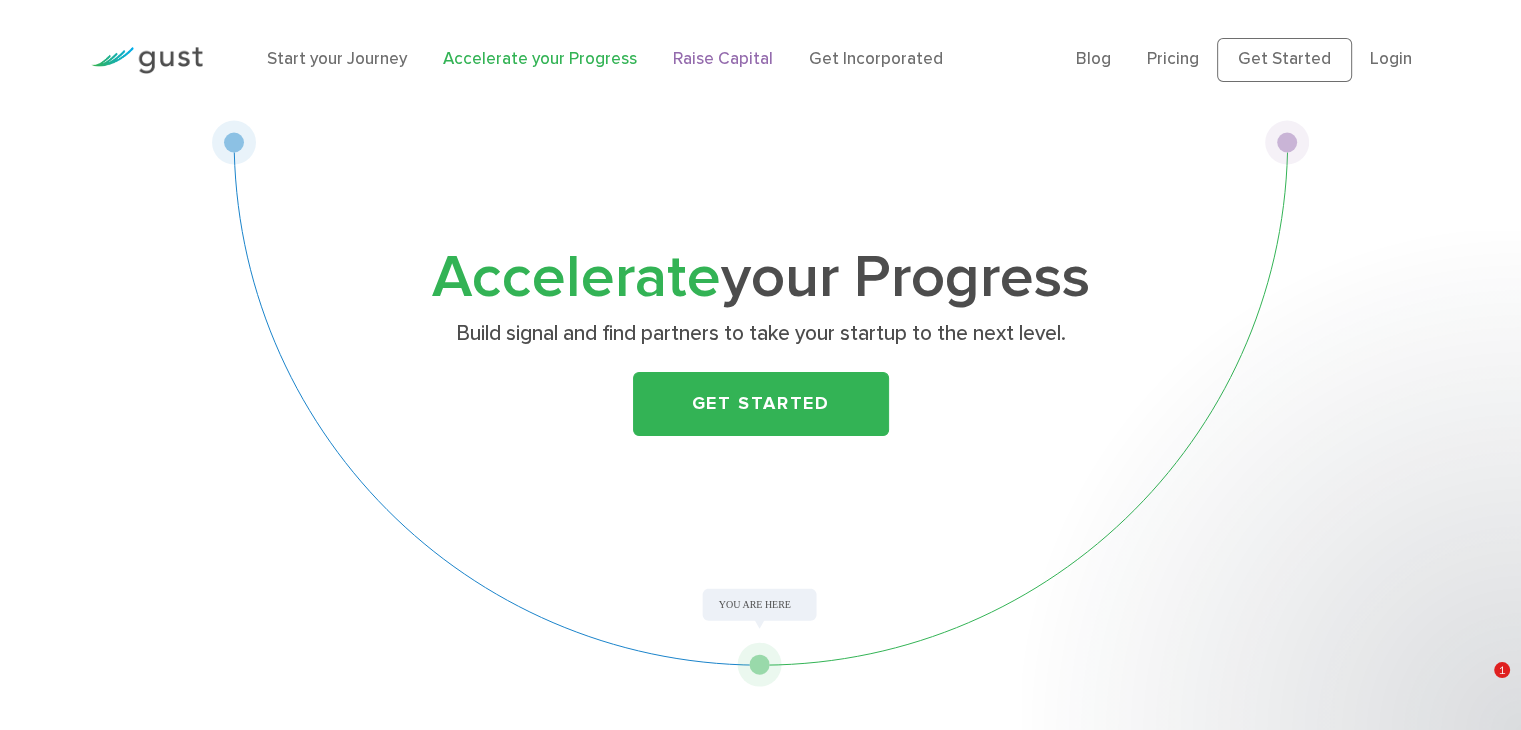 click on "Raise Capital" at bounding box center [723, 59] 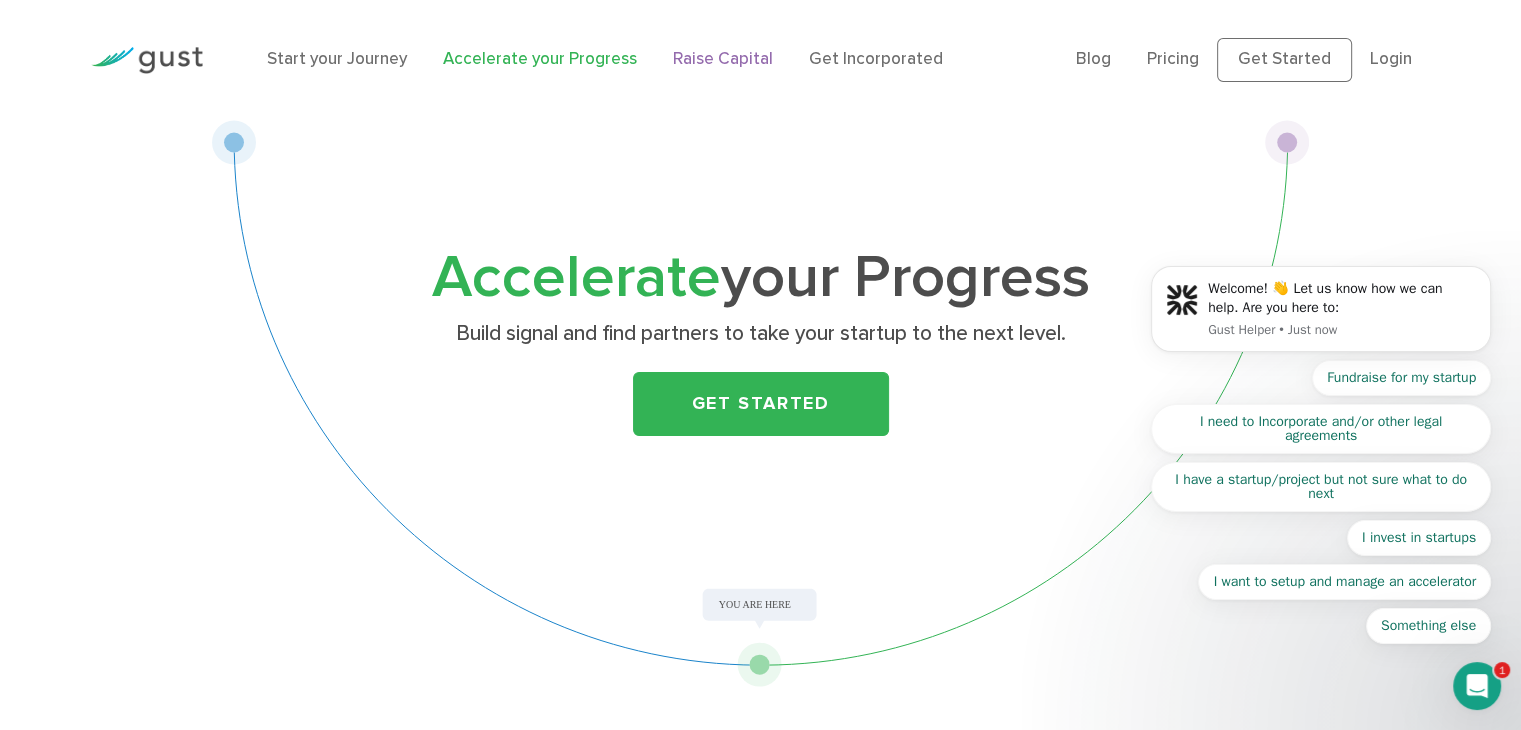 scroll, scrollTop: 0, scrollLeft: 0, axis: both 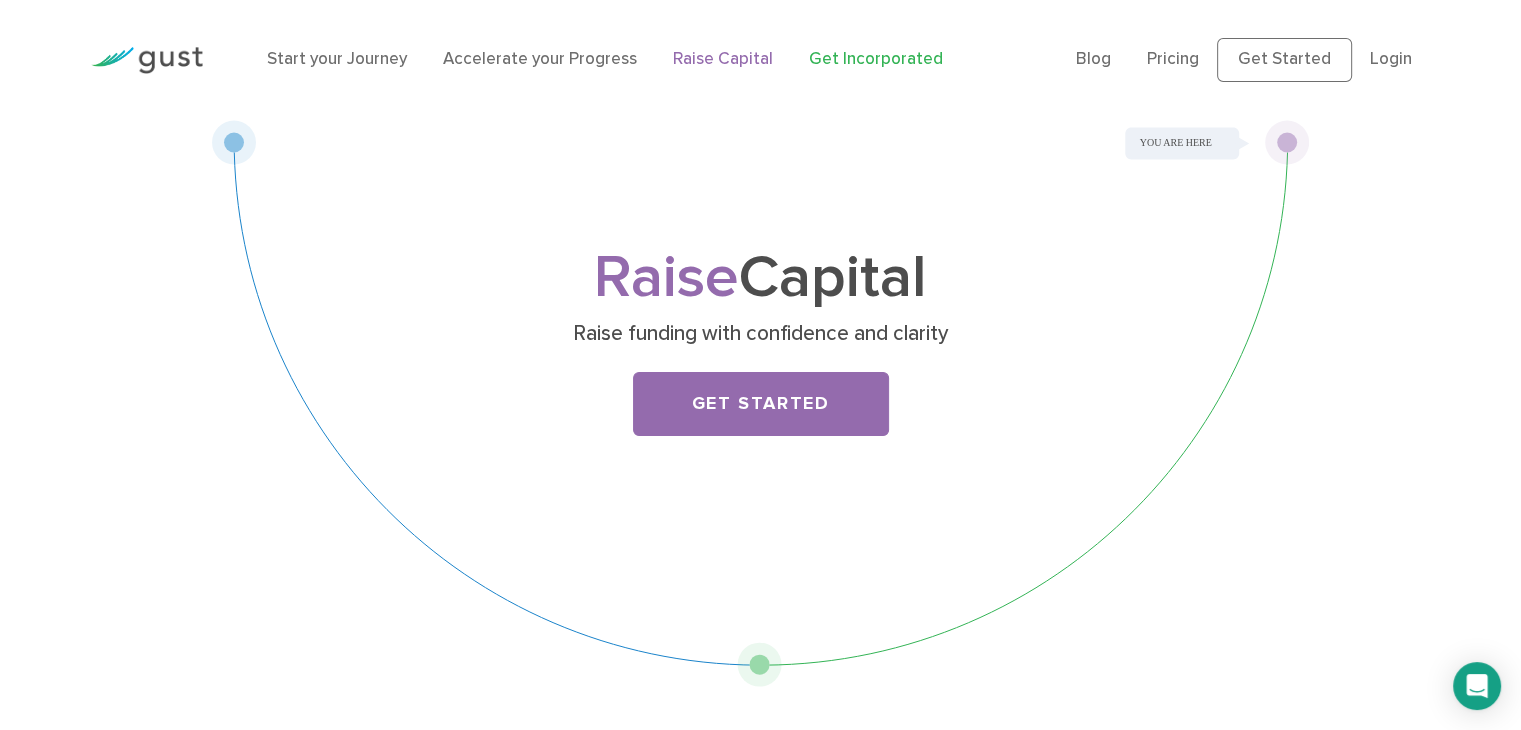 click on "Get Incorporated" at bounding box center [876, 59] 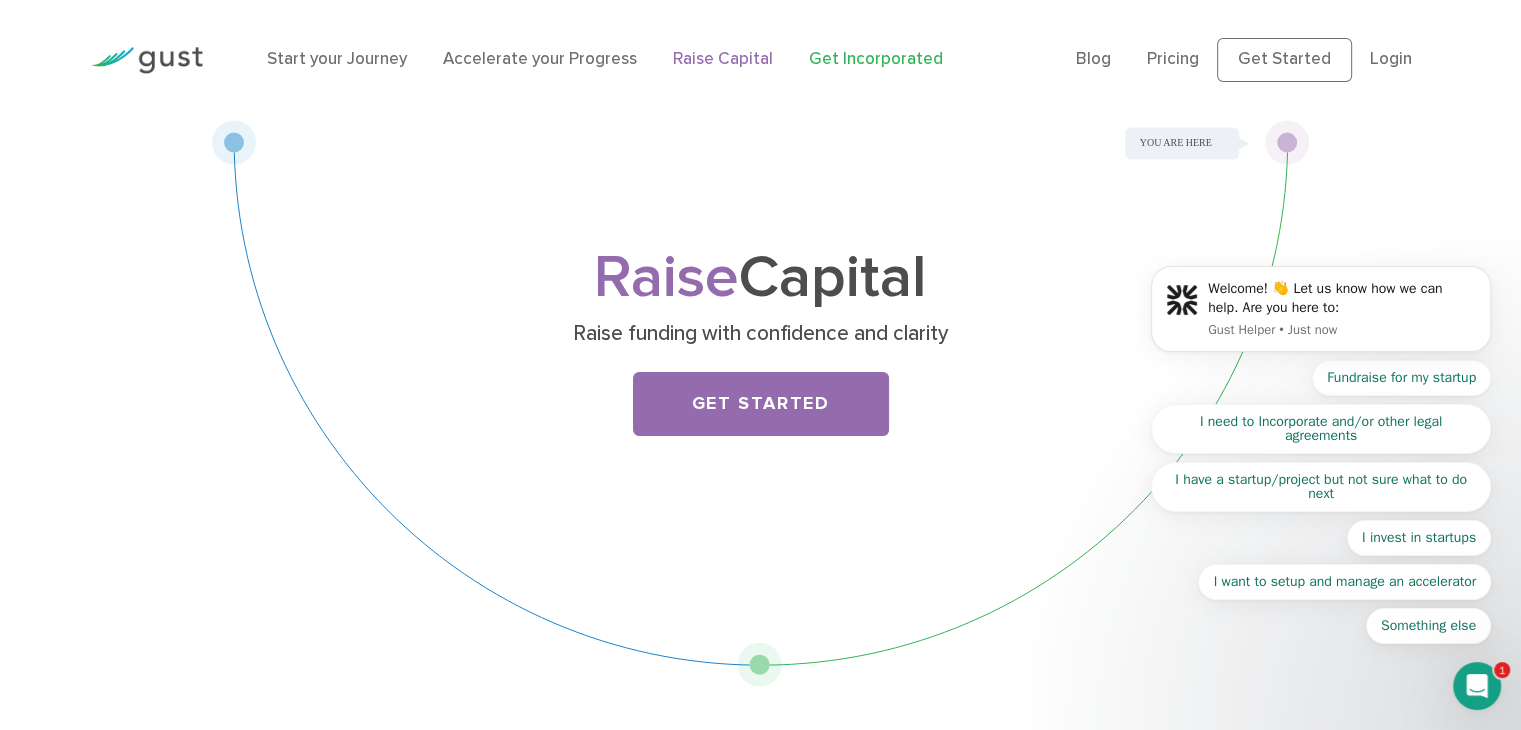 scroll, scrollTop: 0, scrollLeft: 0, axis: both 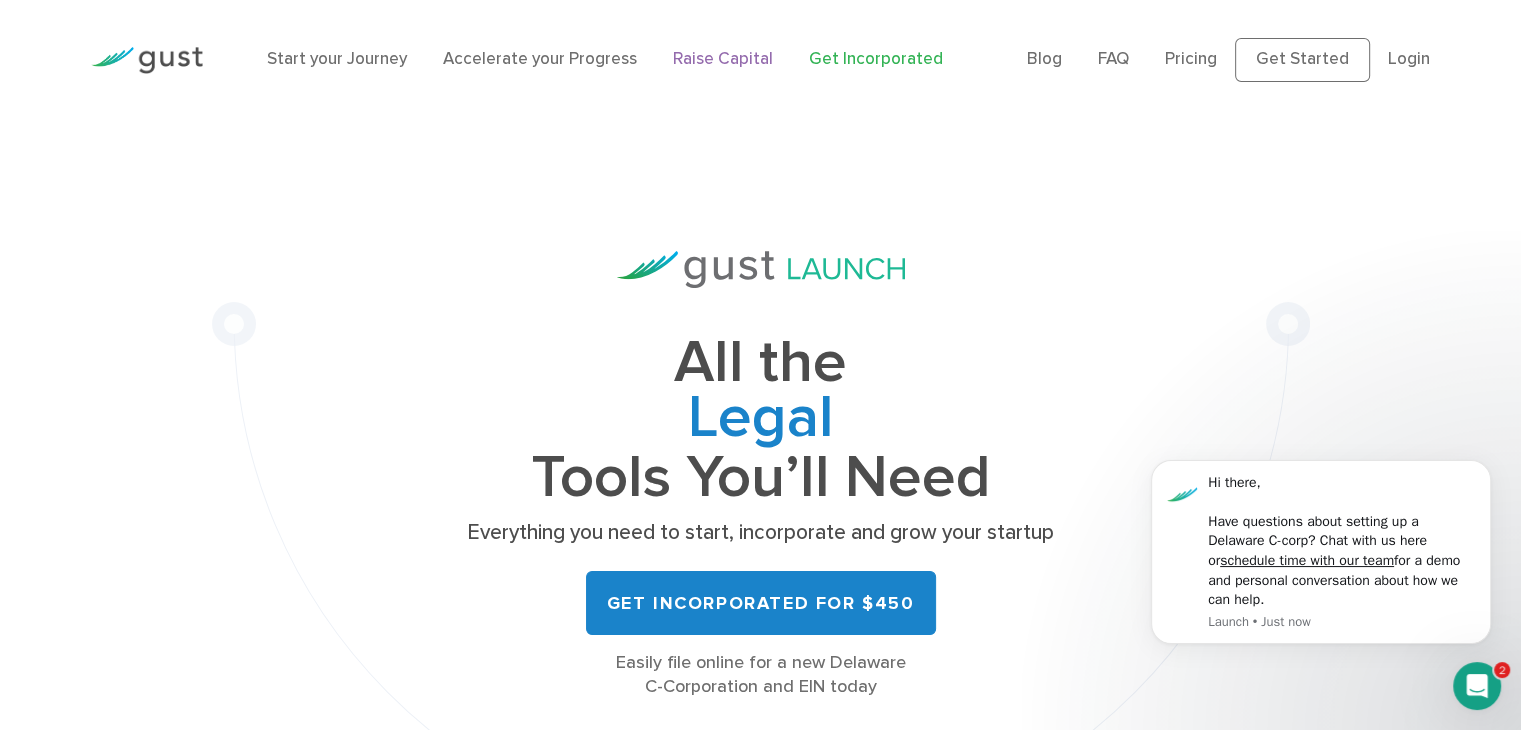click on "Raise Capital" at bounding box center (723, 59) 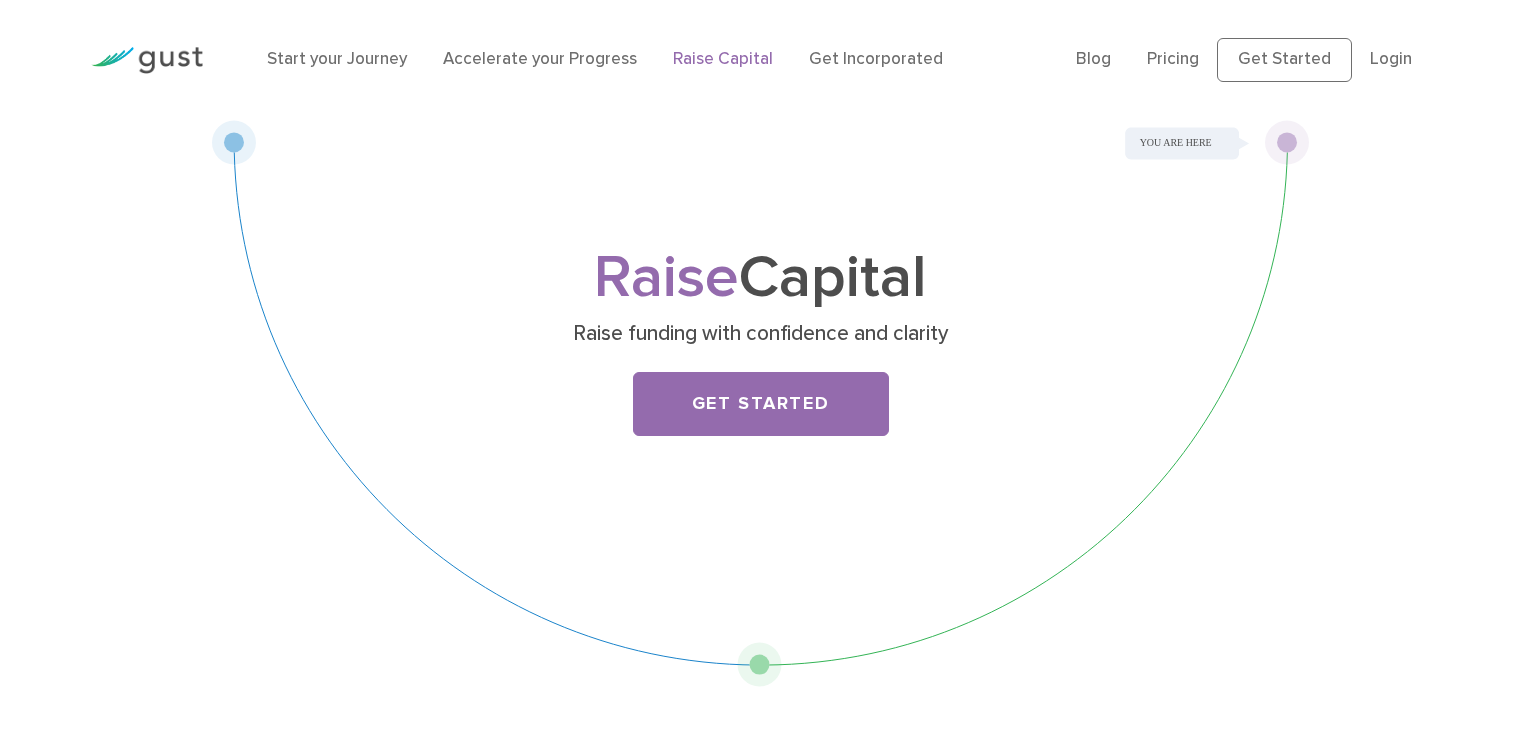 scroll, scrollTop: 0, scrollLeft: 0, axis: both 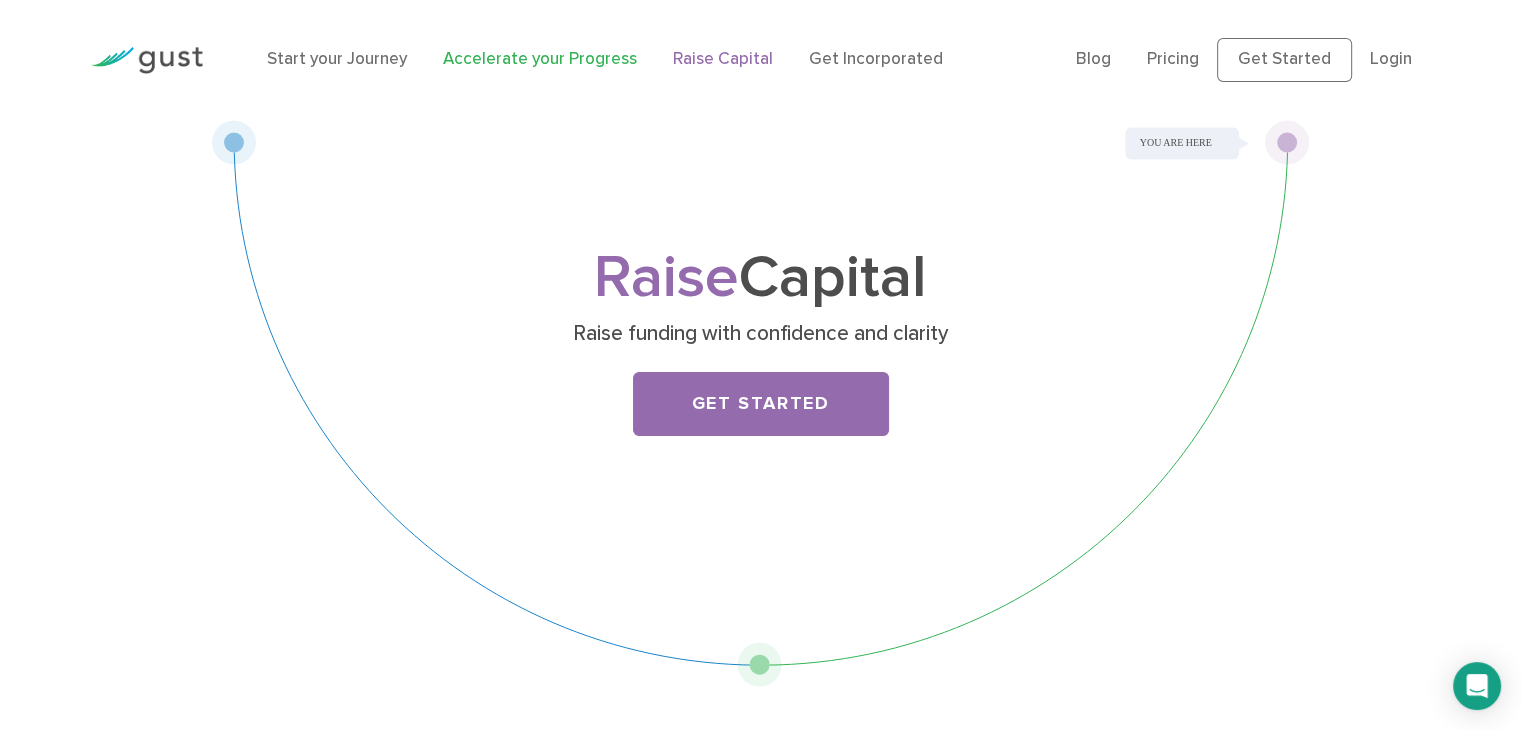 click on "Accelerate your Progress" at bounding box center (540, 59) 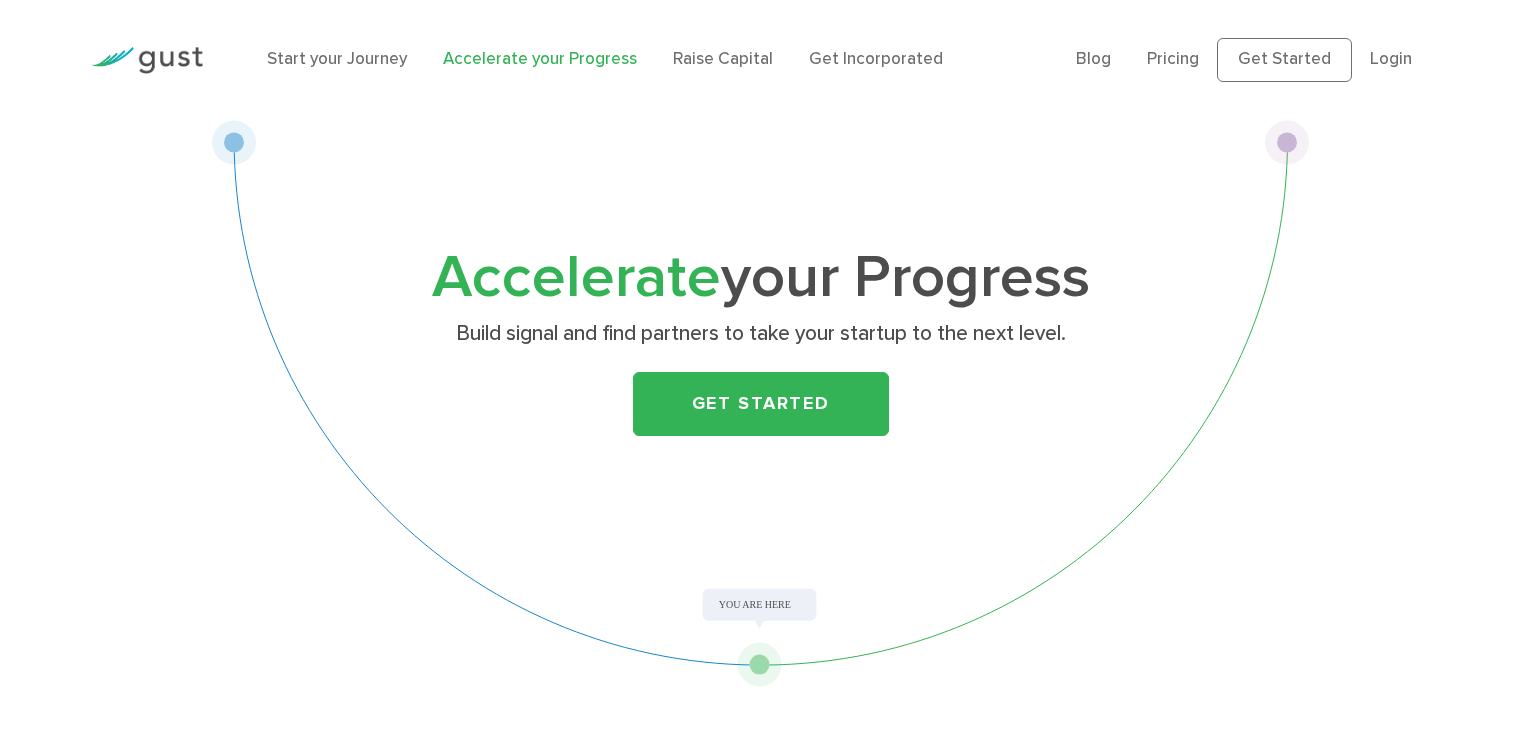 scroll, scrollTop: 0, scrollLeft: 0, axis: both 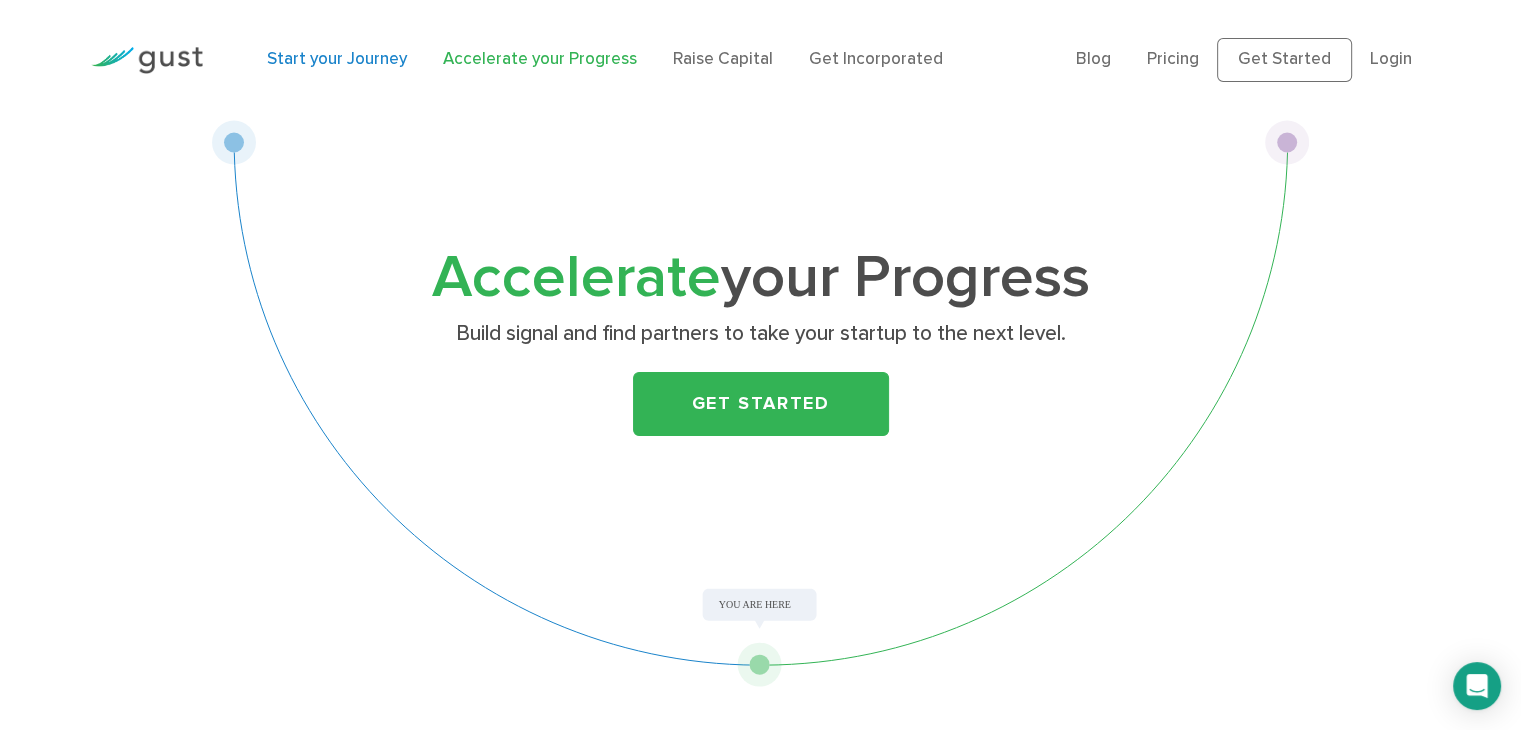 click on "Start your Journey" at bounding box center (337, 59) 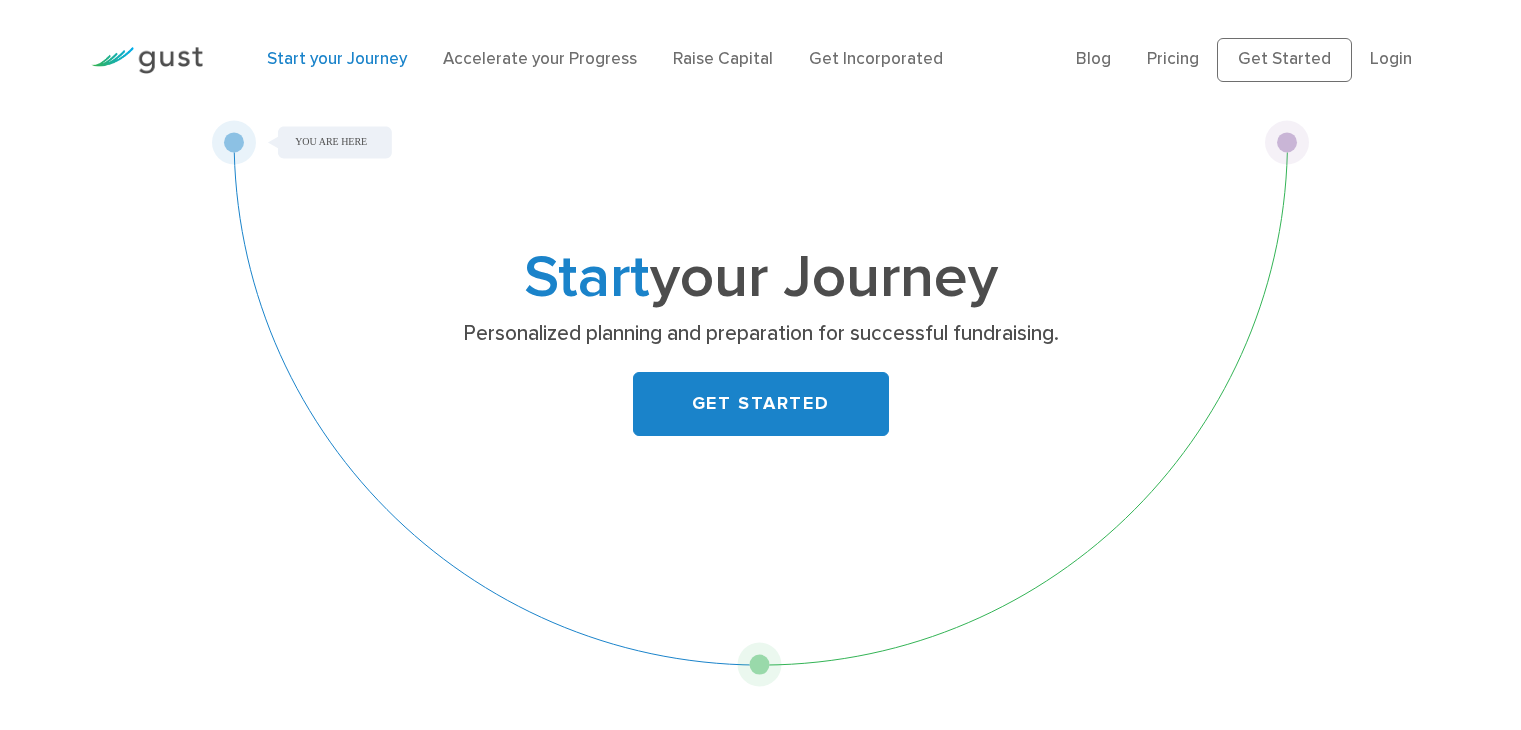 scroll, scrollTop: 0, scrollLeft: 0, axis: both 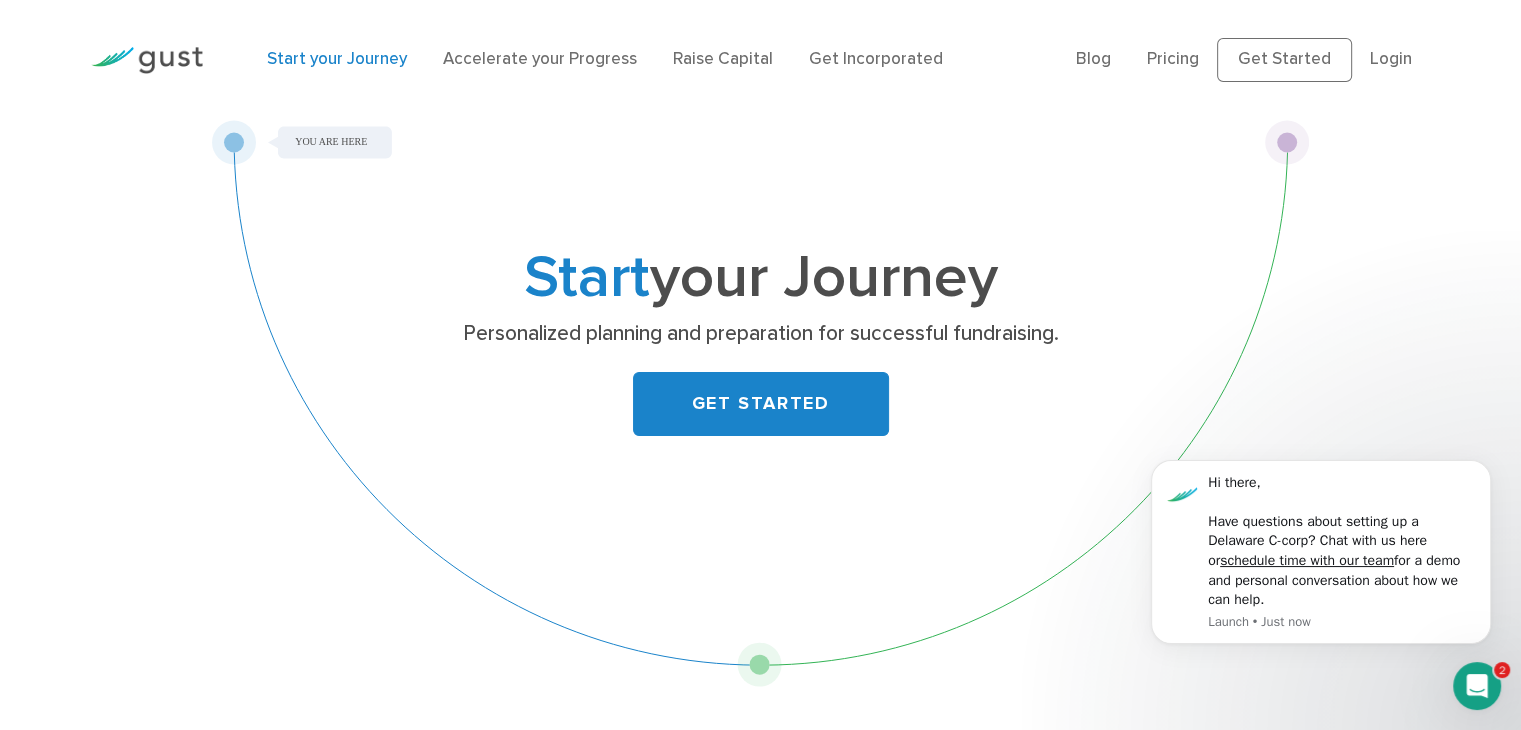 drag, startPoint x: 1367, startPoint y: 197, endPoint x: 968, endPoint y: 147, distance: 402.12064 